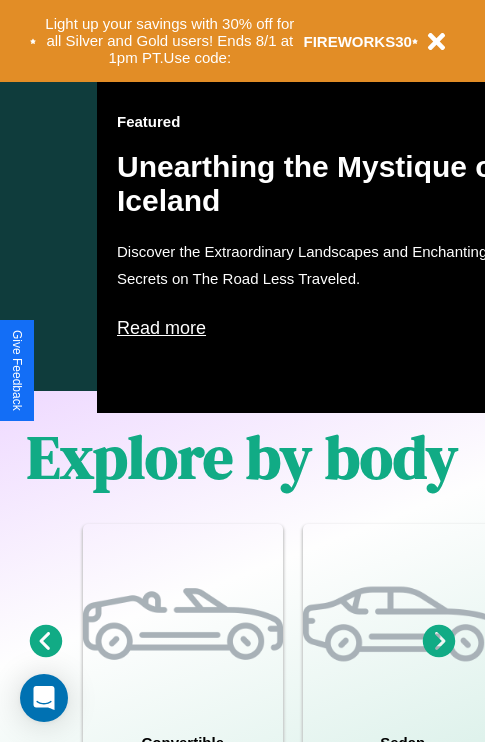 scroll, scrollTop: 1285, scrollLeft: 0, axis: vertical 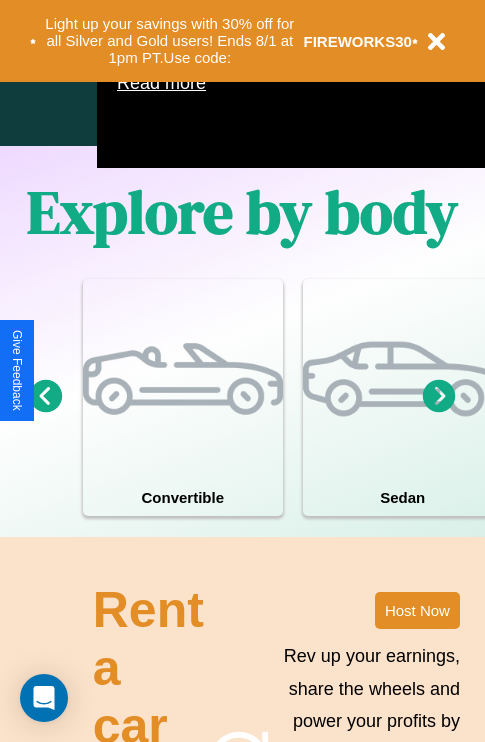 click 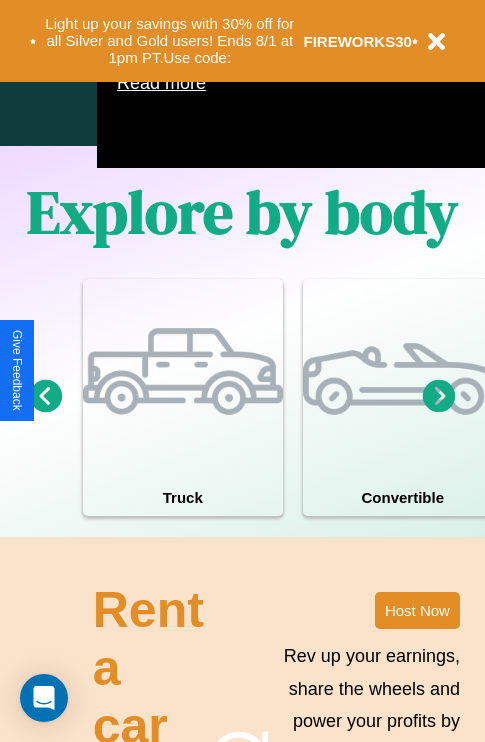 click 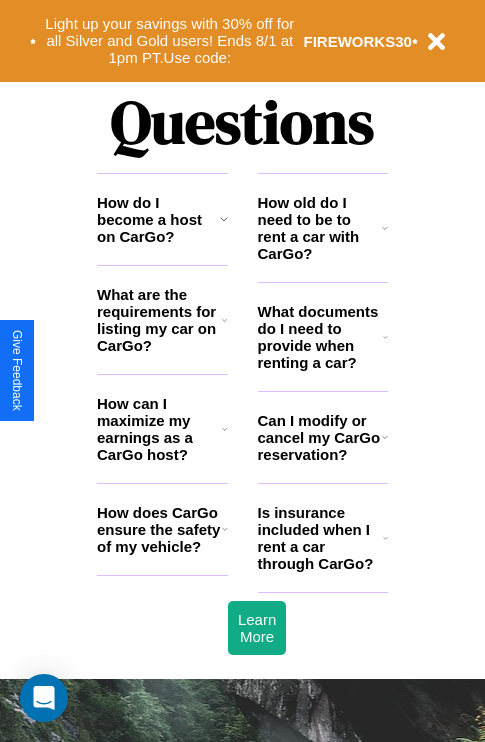 scroll, scrollTop: 2423, scrollLeft: 0, axis: vertical 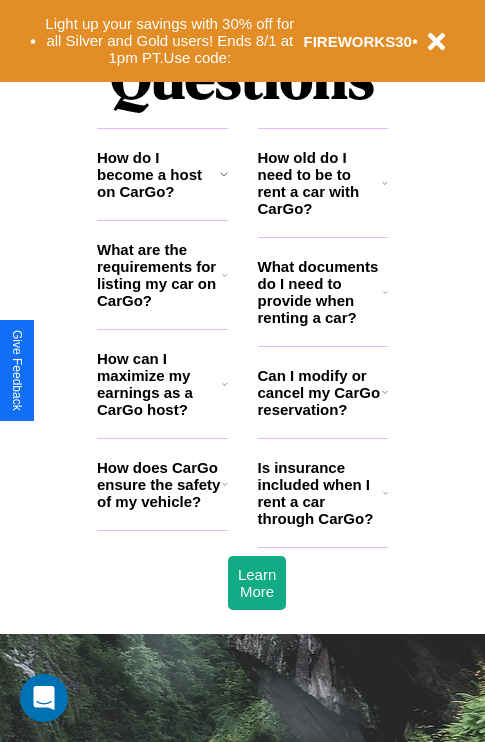 click on "How old do I need to be to rent a car with CarGo?" at bounding box center (320, 183) 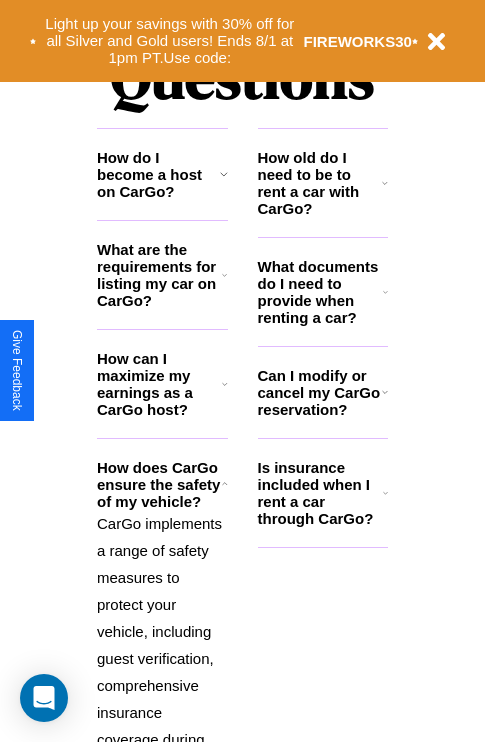 click on "What documents do I need to provide when renting a car?" at bounding box center (321, 292) 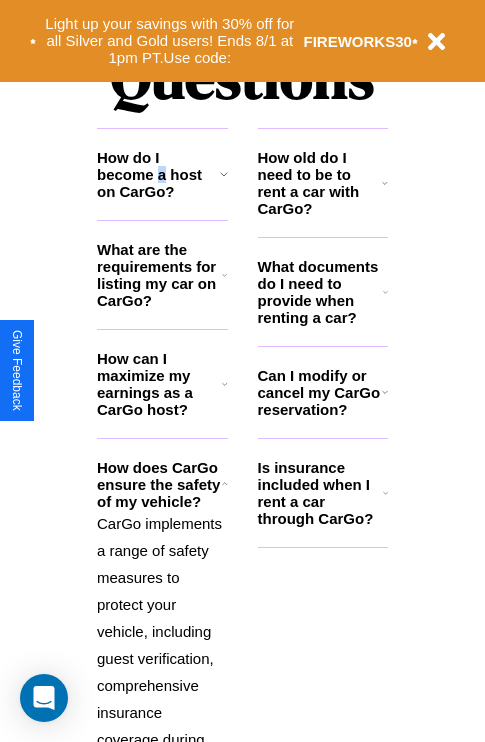 scroll, scrollTop: 1558, scrollLeft: 0, axis: vertical 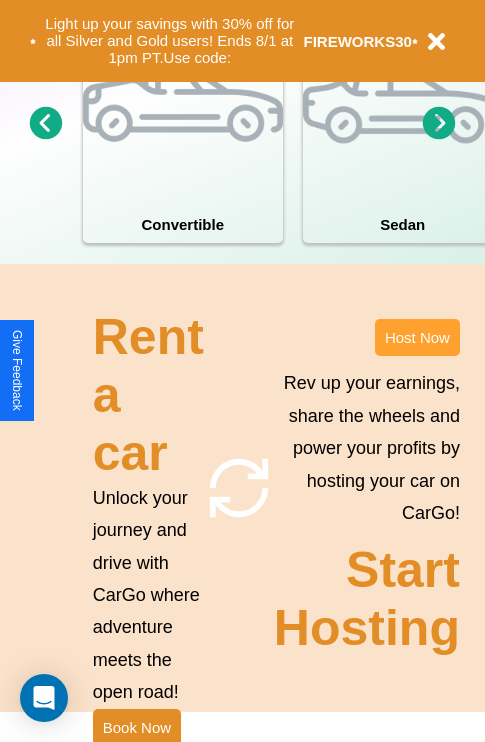 click on "Host Now" at bounding box center [417, 337] 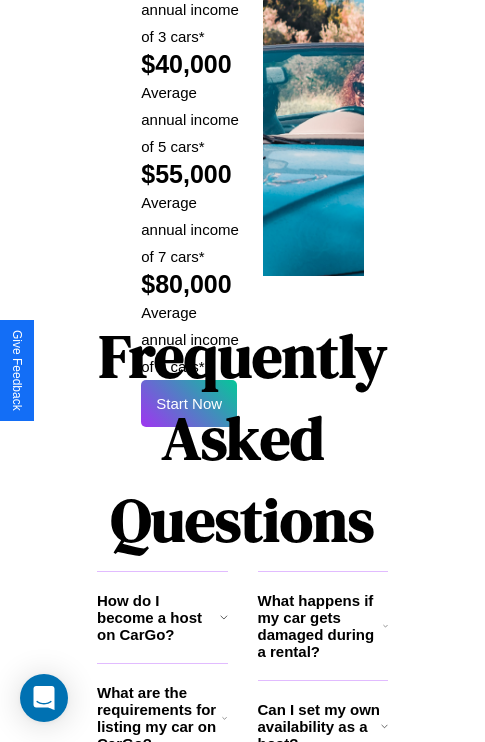 scroll, scrollTop: 3255, scrollLeft: 0, axis: vertical 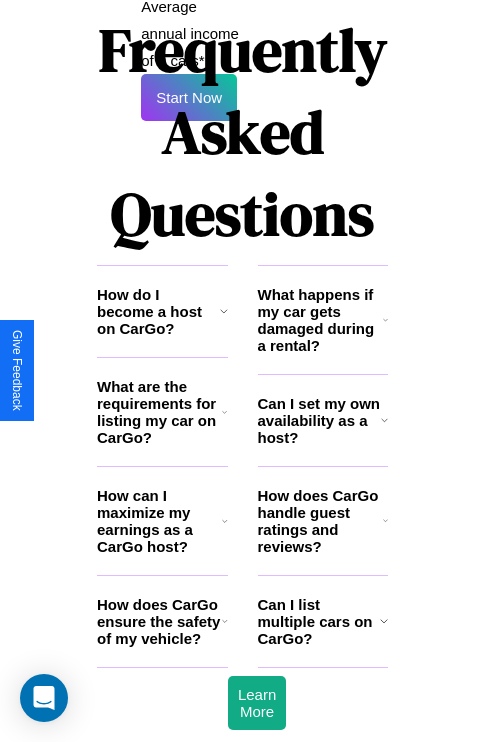click 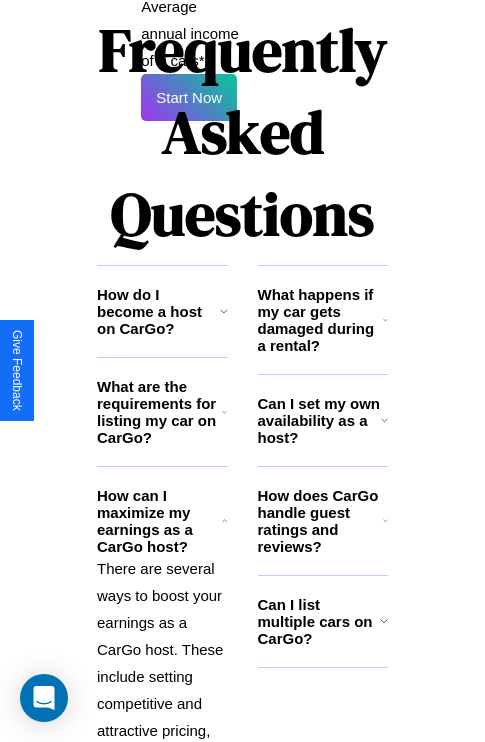 click 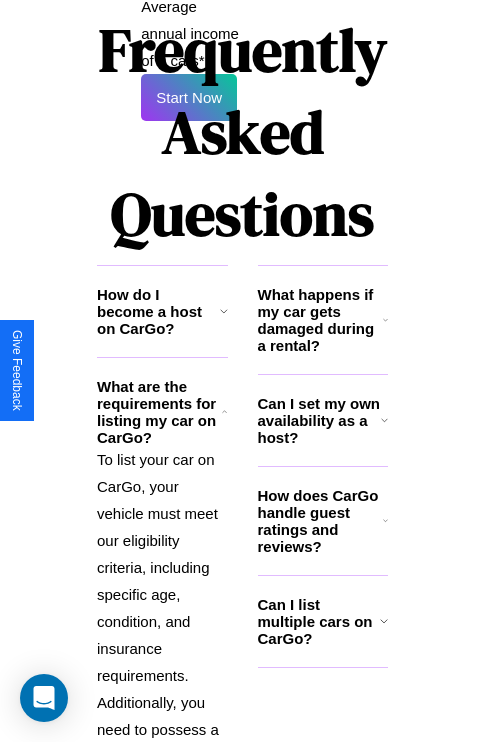click 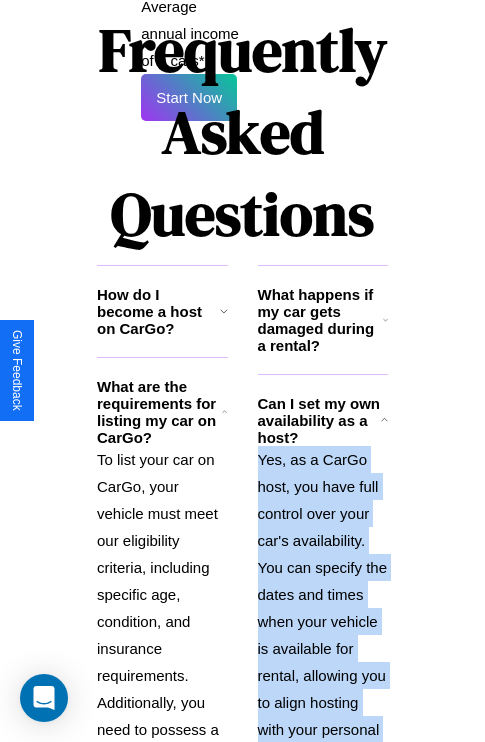 click 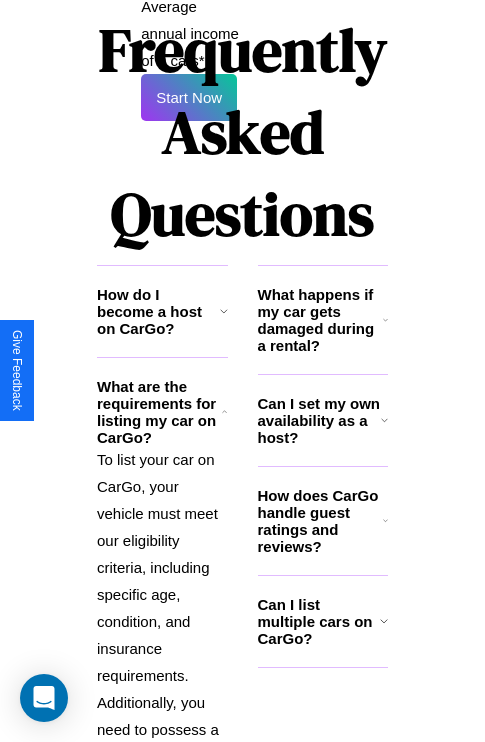click 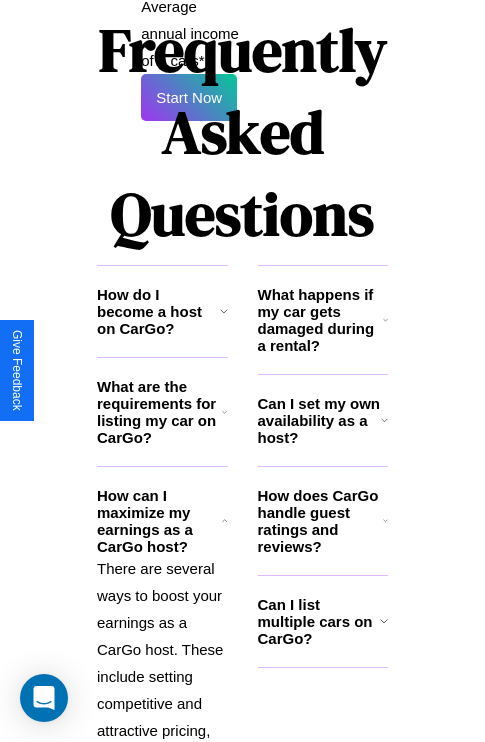 click on "How do I become a host on CarGo?" at bounding box center [158, 311] 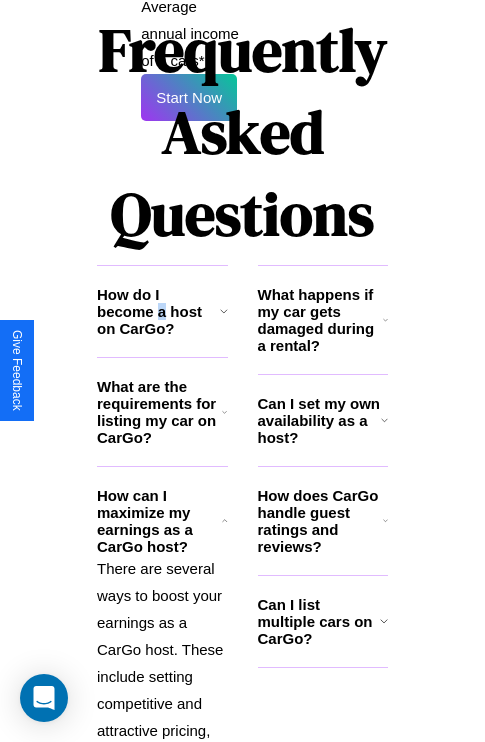 click on "How do I become a host on CarGo?" at bounding box center [158, 311] 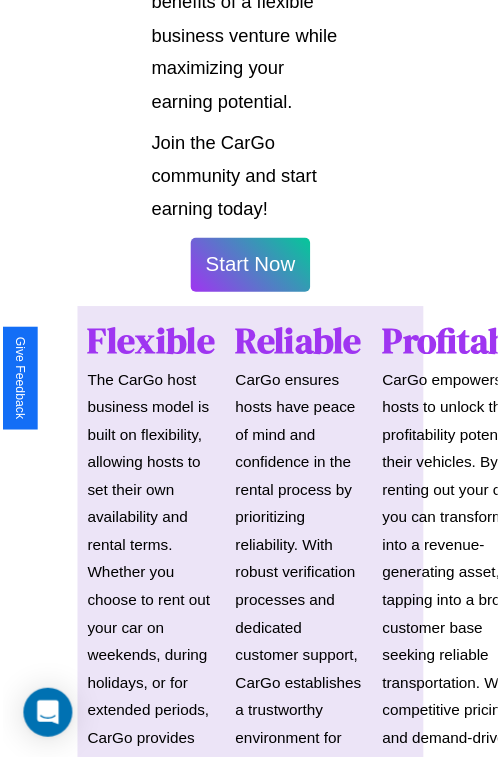 scroll, scrollTop: 1417, scrollLeft: 0, axis: vertical 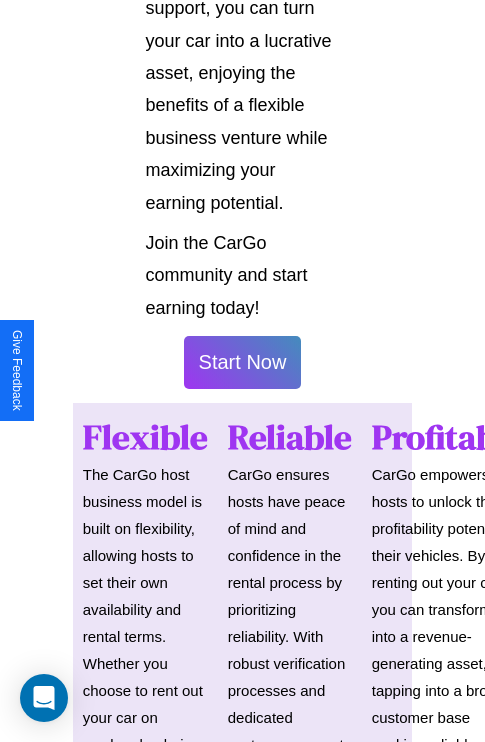 click on "Start Now" at bounding box center [243, 362] 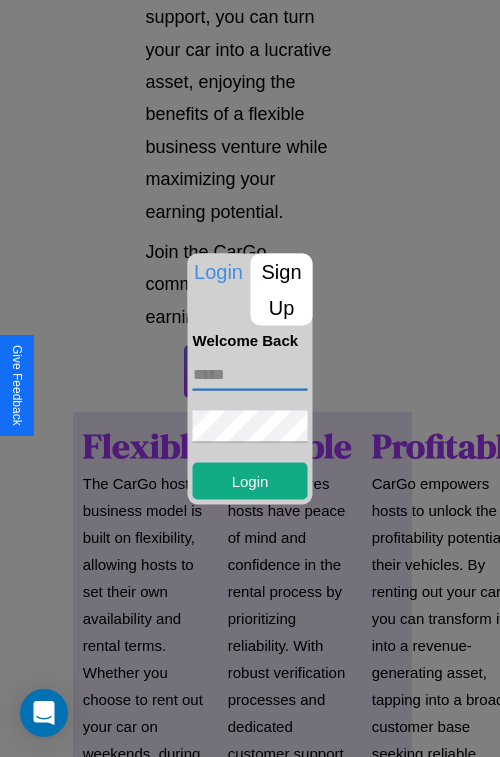 click at bounding box center [250, 374] 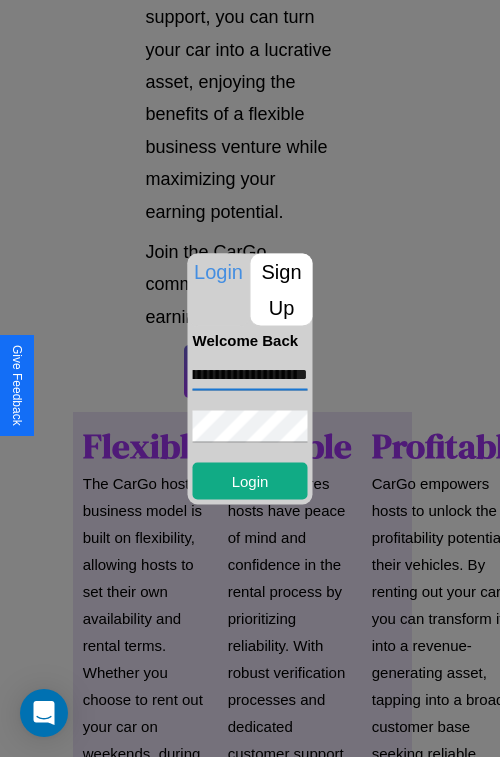 scroll, scrollTop: 0, scrollLeft: 67, axis: horizontal 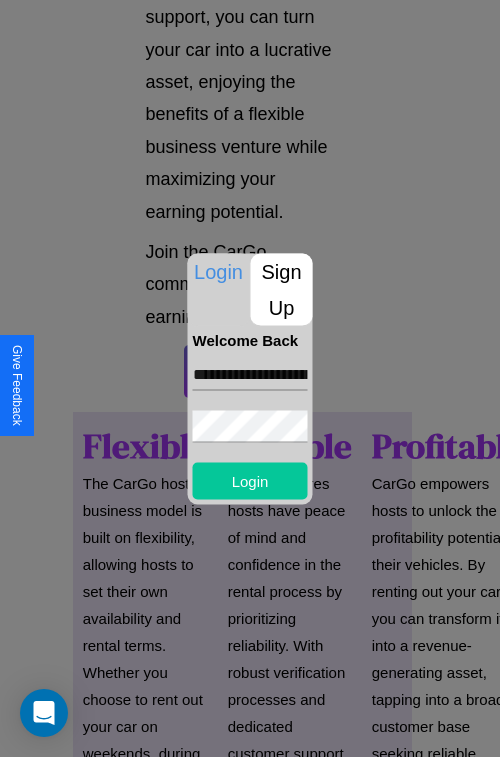 click on "Login" at bounding box center [250, 480] 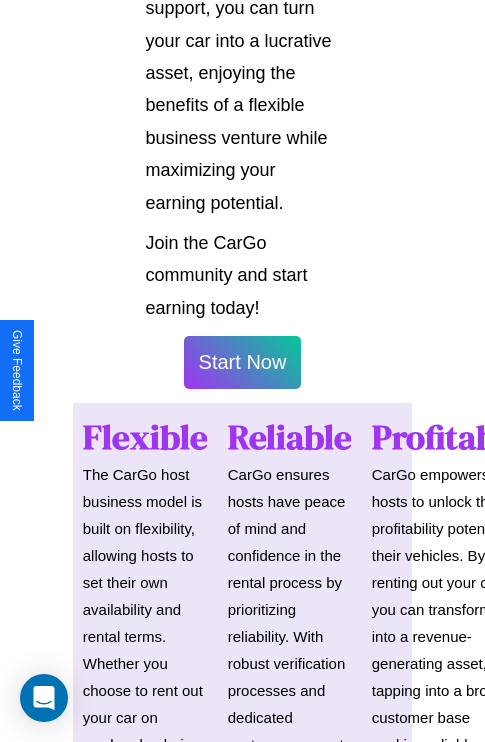 scroll, scrollTop: 1419, scrollLeft: 0, axis: vertical 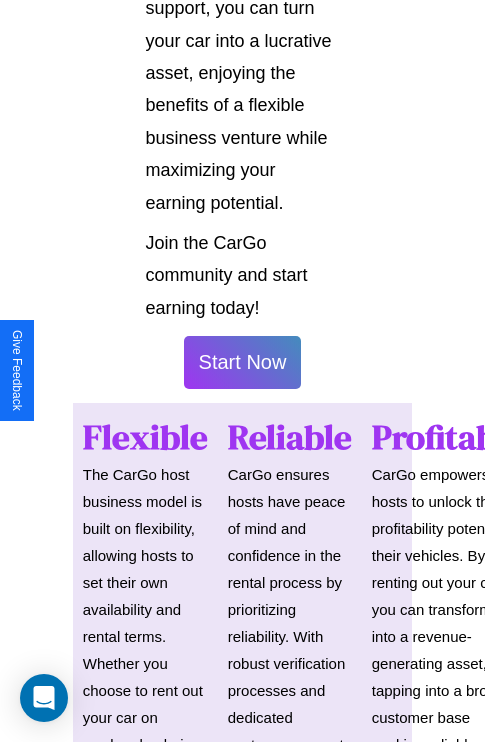 click on "Start Now" at bounding box center [243, 362] 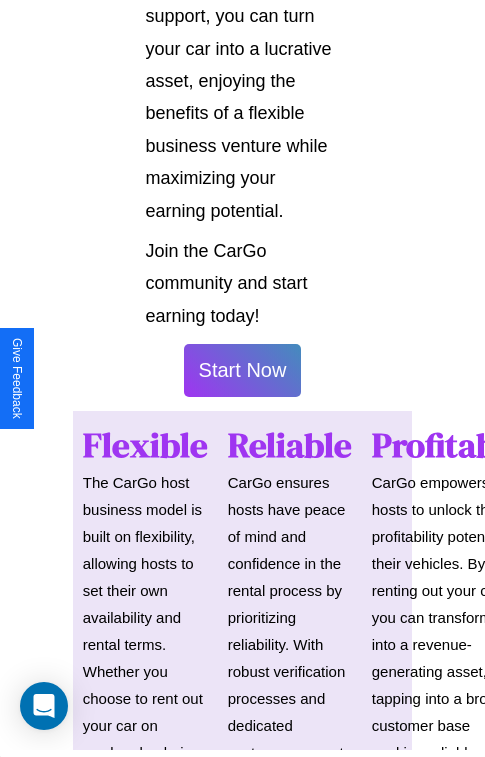 scroll, scrollTop: 0, scrollLeft: 0, axis: both 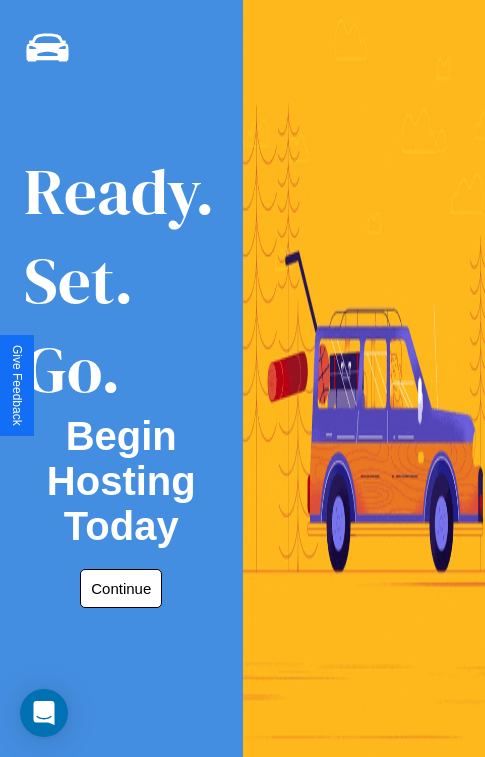 click on "Continue" at bounding box center [121, 588] 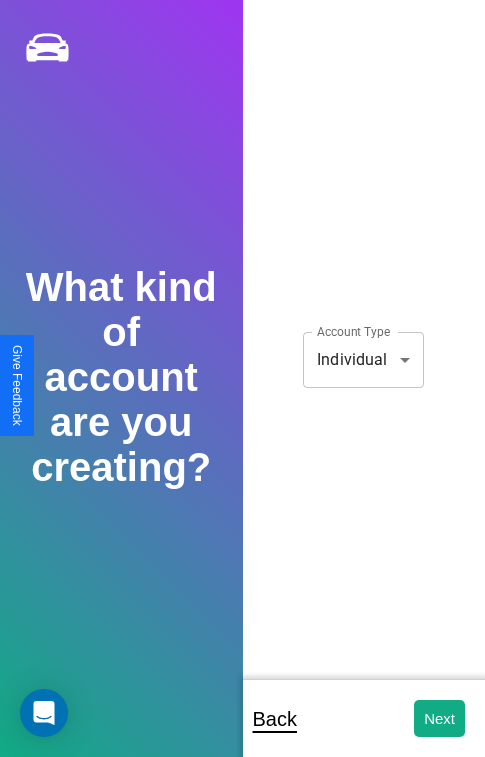 click on "**********" at bounding box center (242, 392) 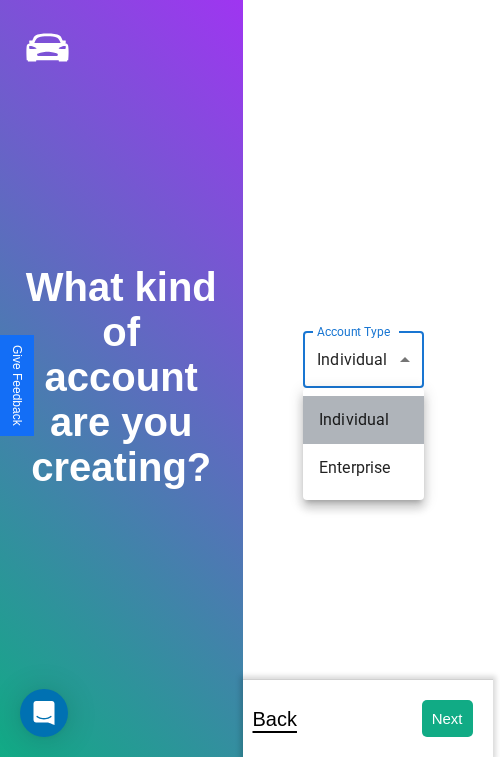 click on "Individual" at bounding box center [363, 420] 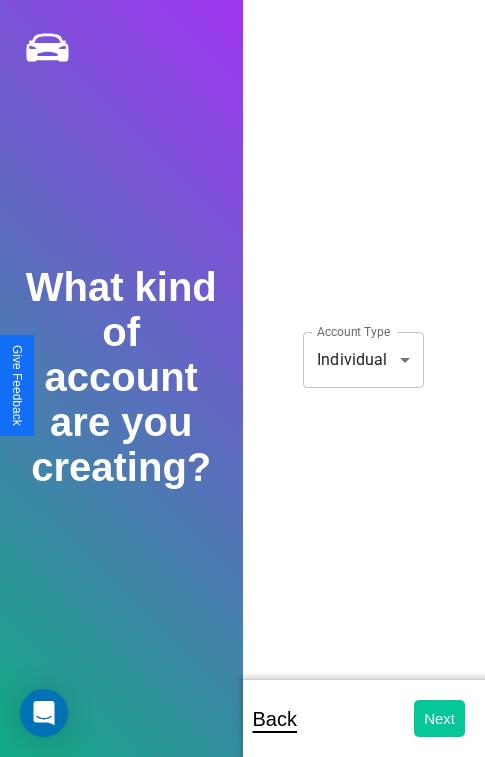 click on "Next" at bounding box center (439, 718) 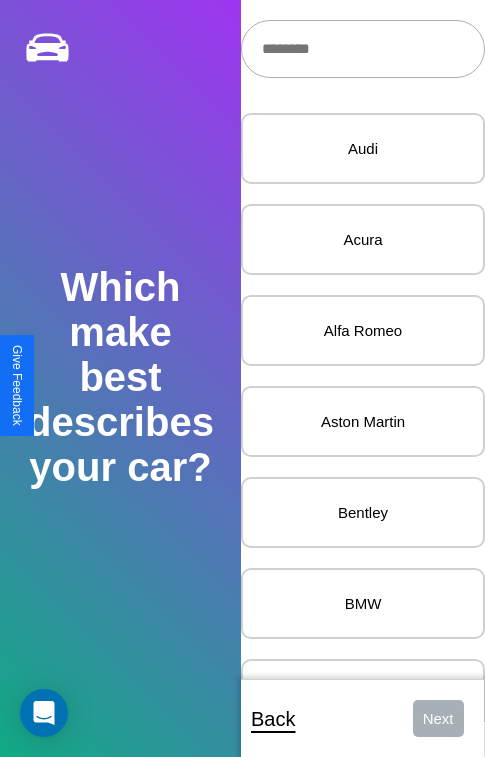 scroll, scrollTop: 27, scrollLeft: 0, axis: vertical 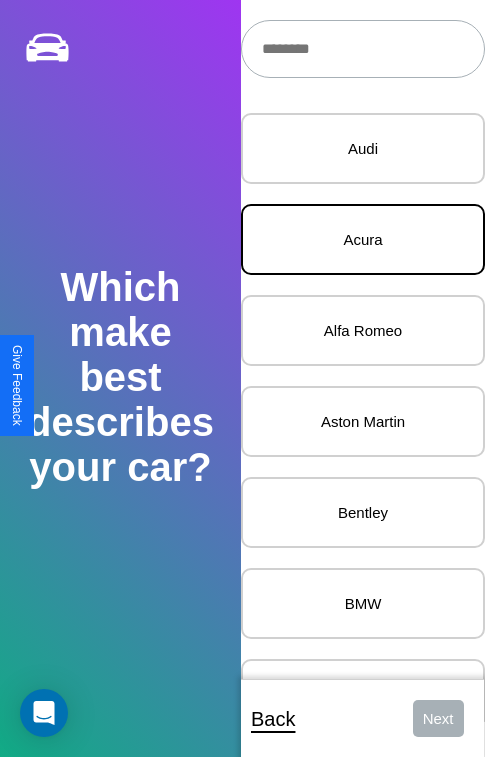 click on "Acura" at bounding box center [363, 239] 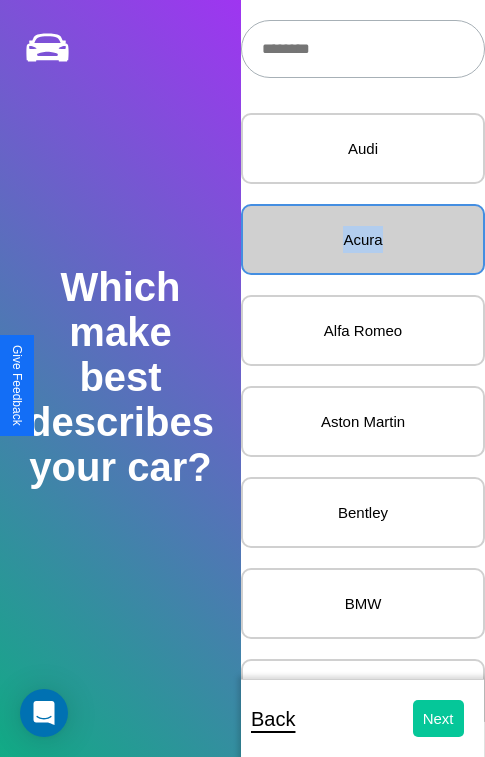 click on "Next" at bounding box center (438, 718) 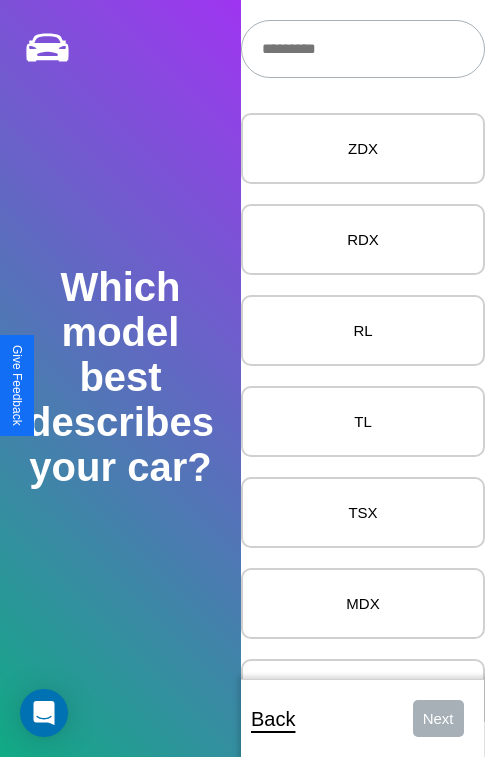 scroll, scrollTop: 27, scrollLeft: 0, axis: vertical 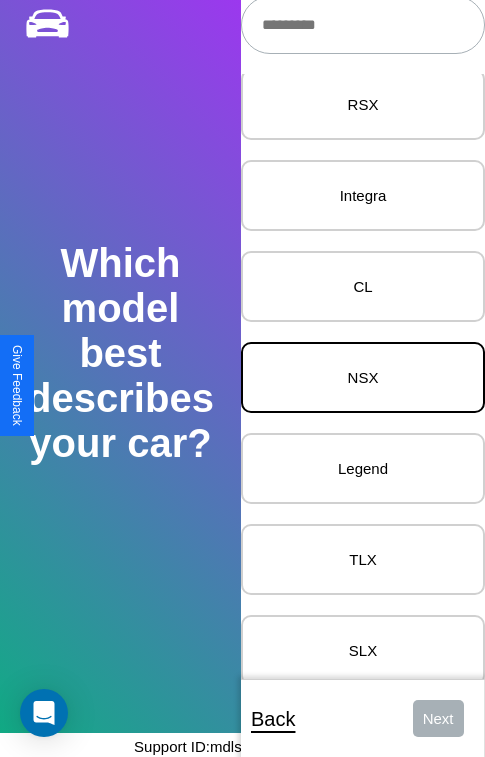 click on "NSX" at bounding box center [363, 377] 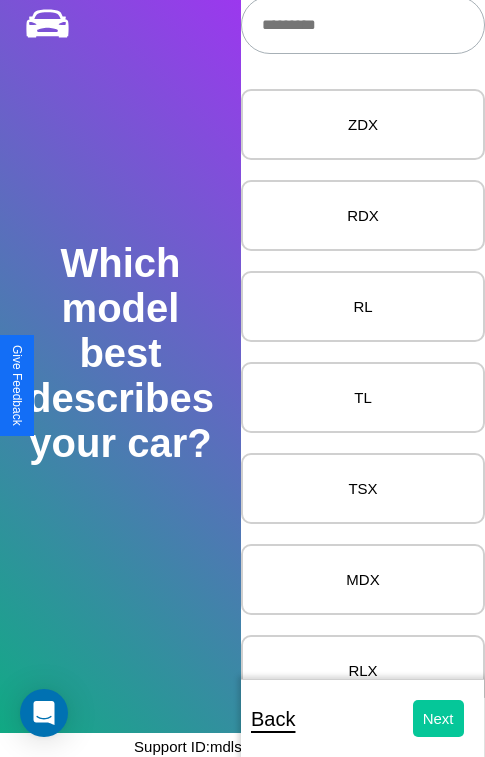 click on "Next" at bounding box center [438, 718] 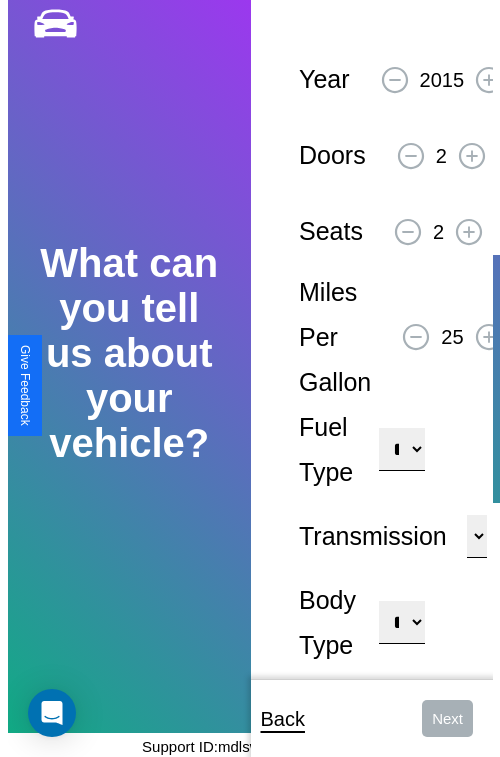 scroll, scrollTop: 0, scrollLeft: 0, axis: both 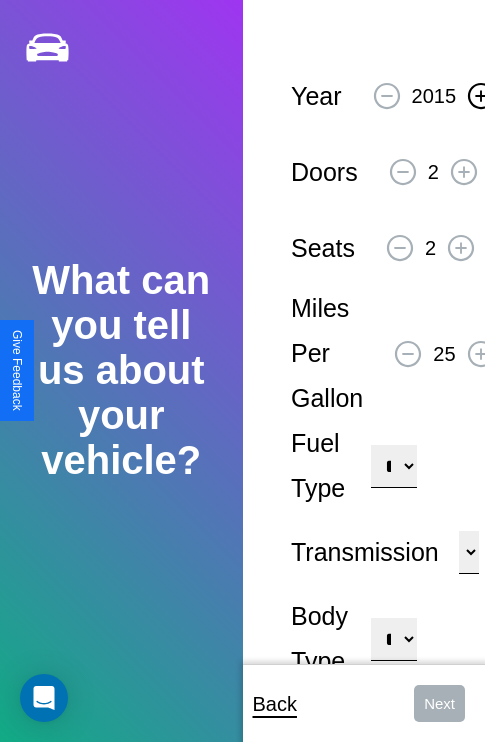 click 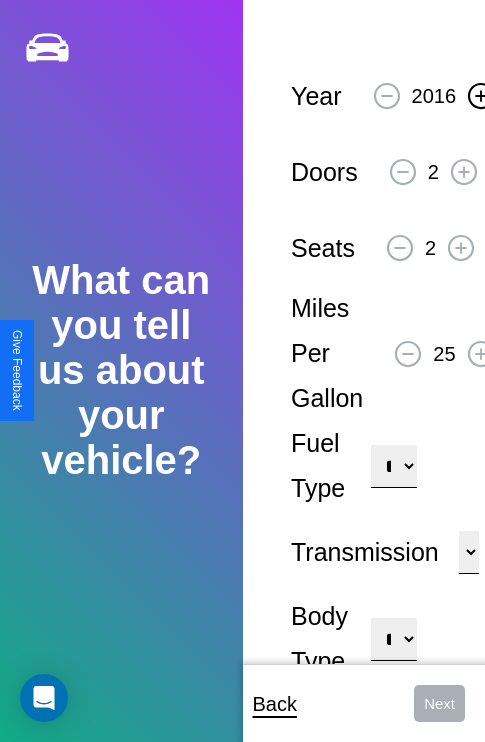 click 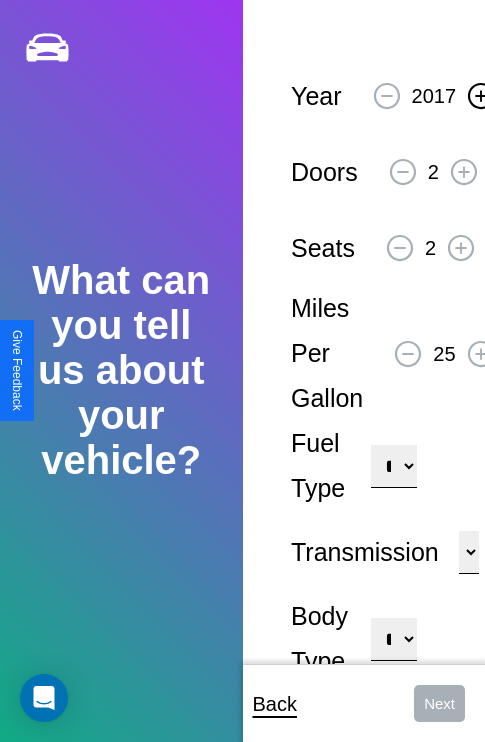 click 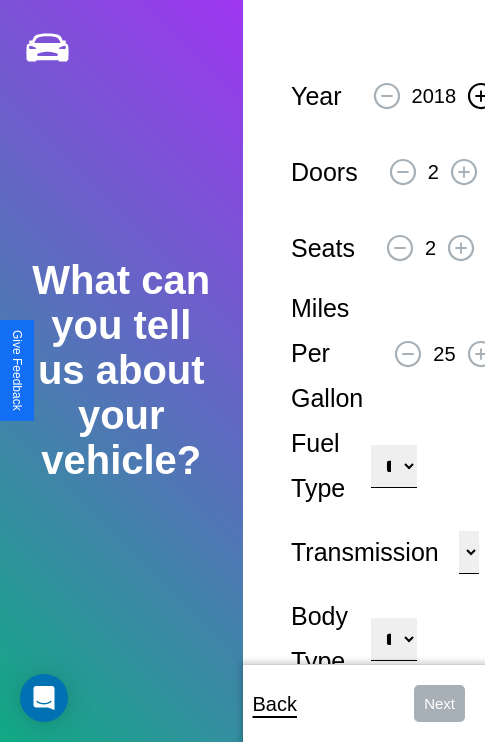 click 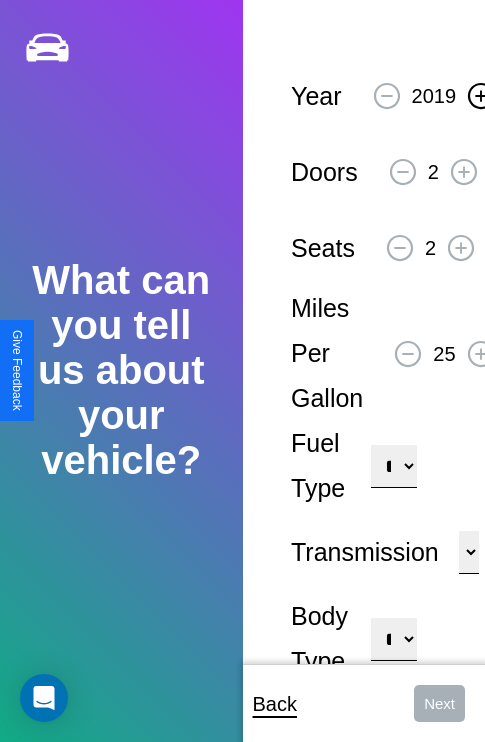 click 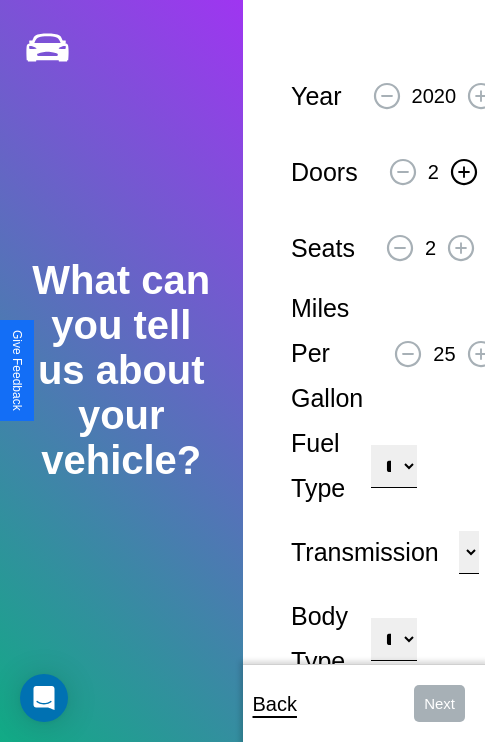 click 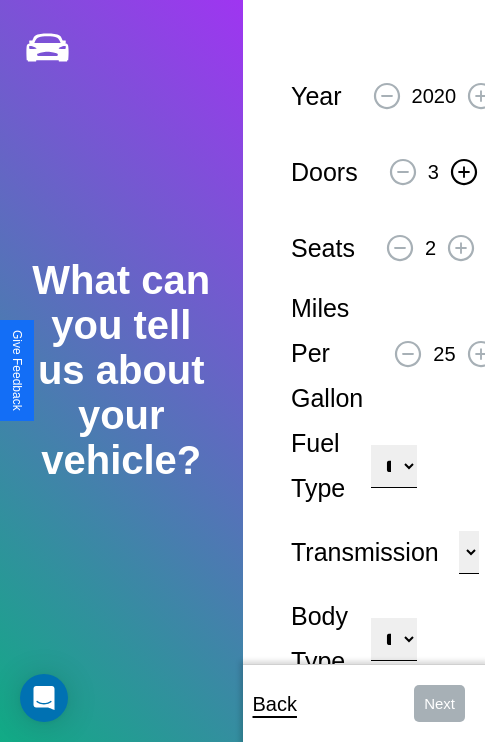 click 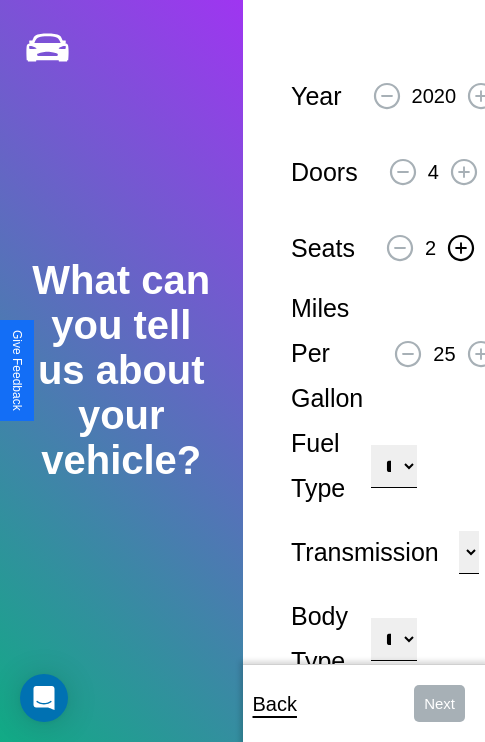 click 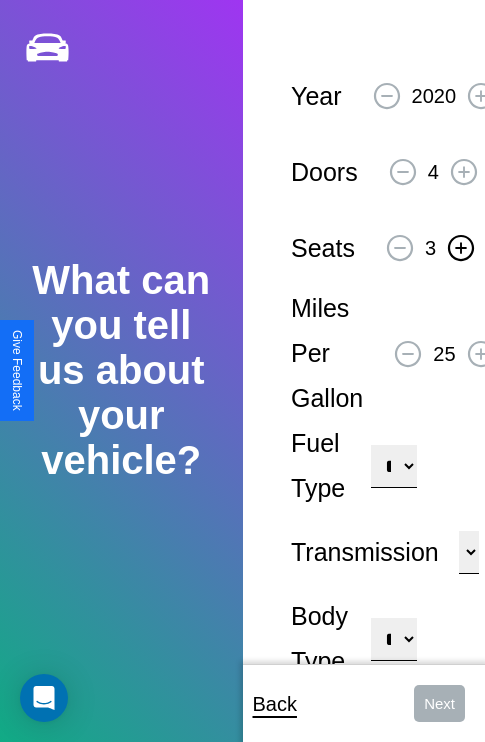 click 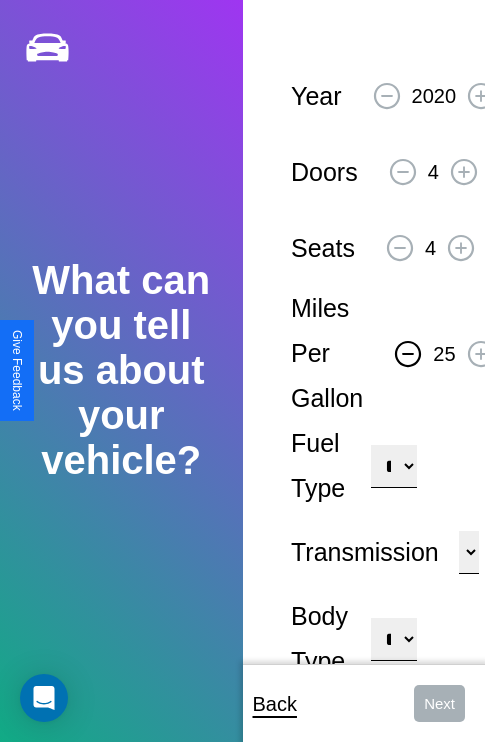 click 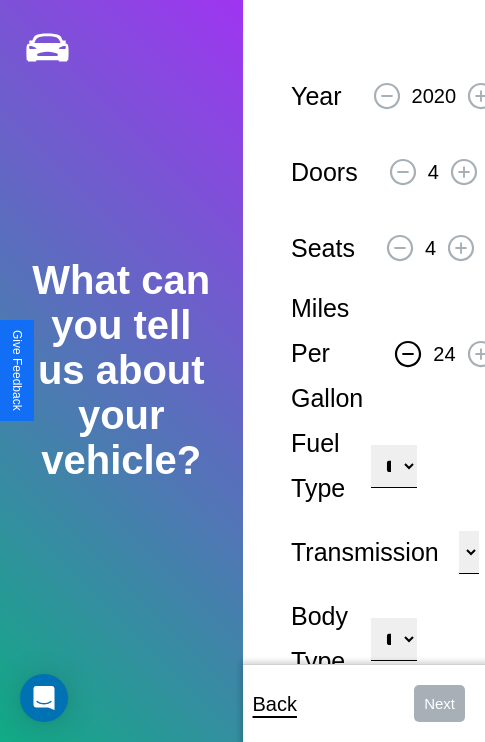 click 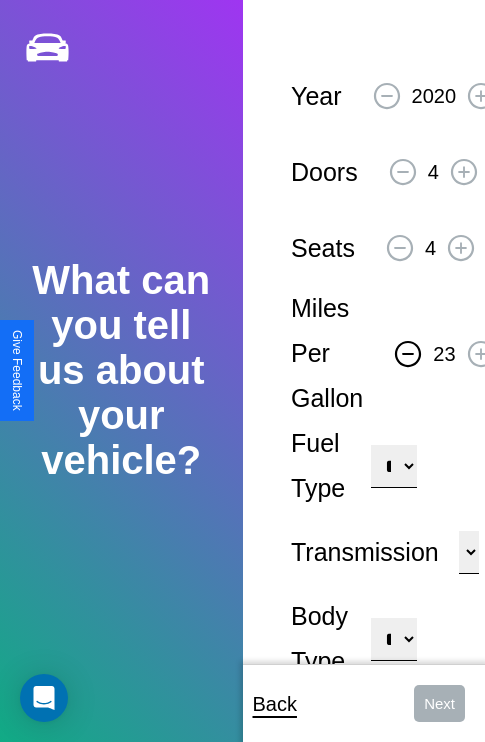 click on "**********" at bounding box center [393, 466] 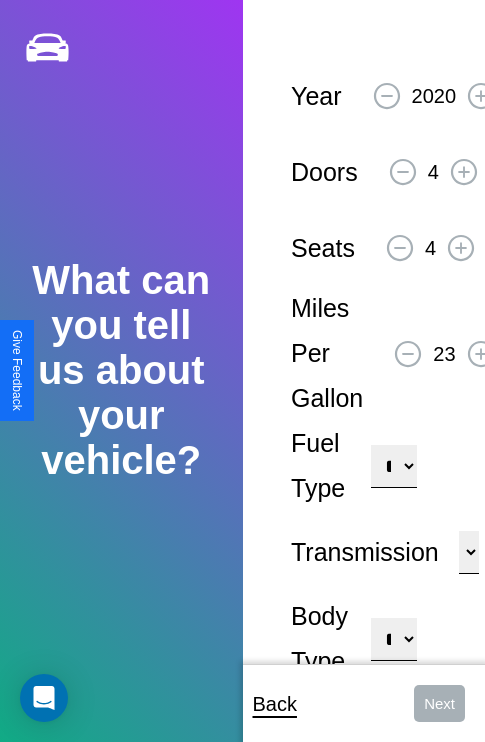 select on "***" 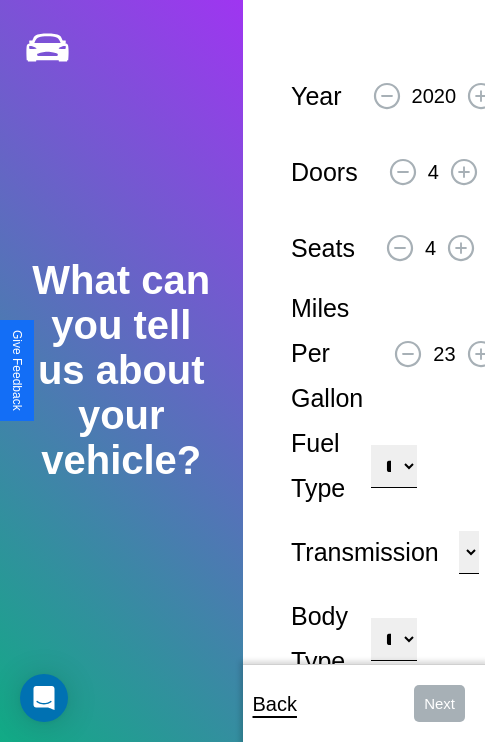 click on "****** ********* ******" at bounding box center (469, 552) 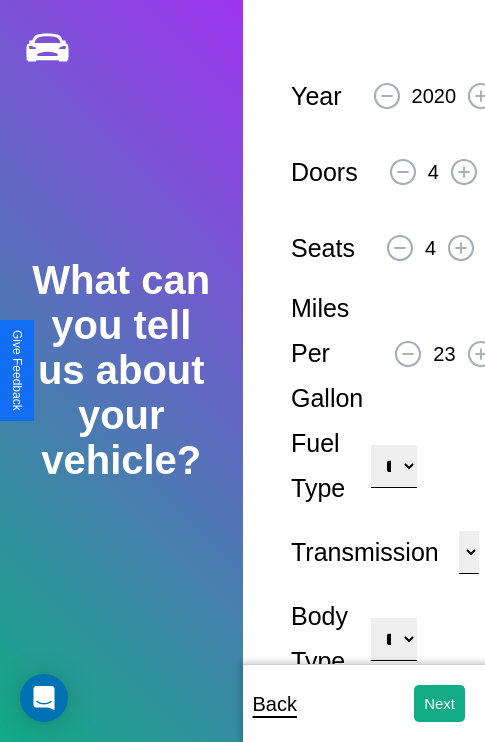 click on "**********" at bounding box center [393, 639] 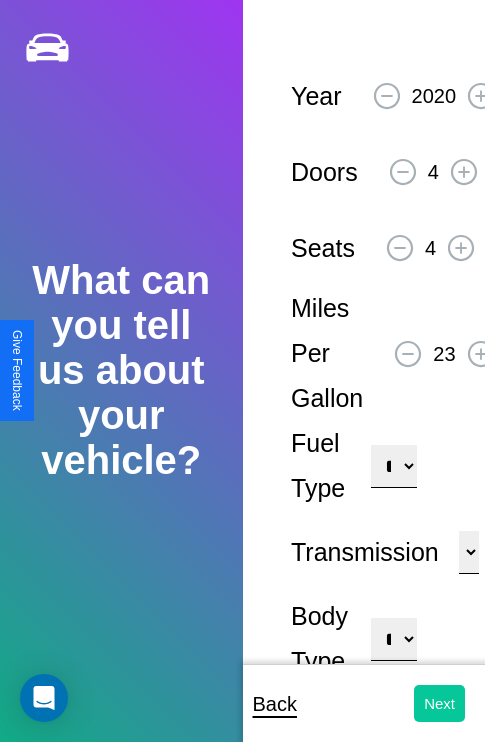 click on "Next" at bounding box center (439, 703) 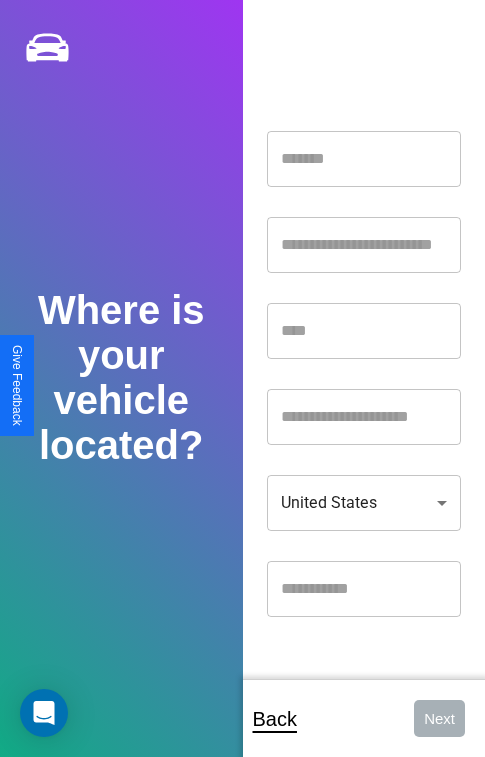 click at bounding box center (364, 159) 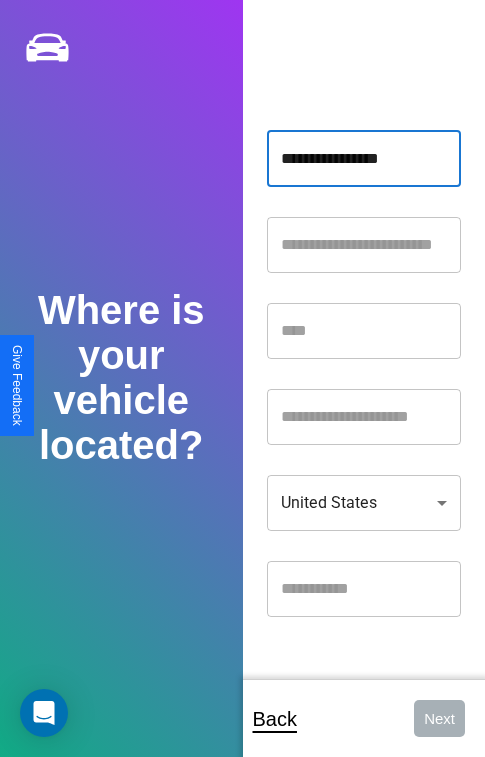 type on "**********" 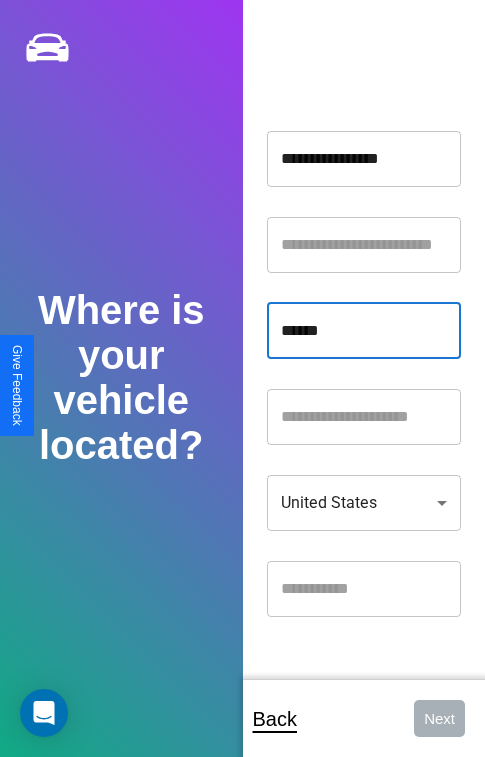 type on "******" 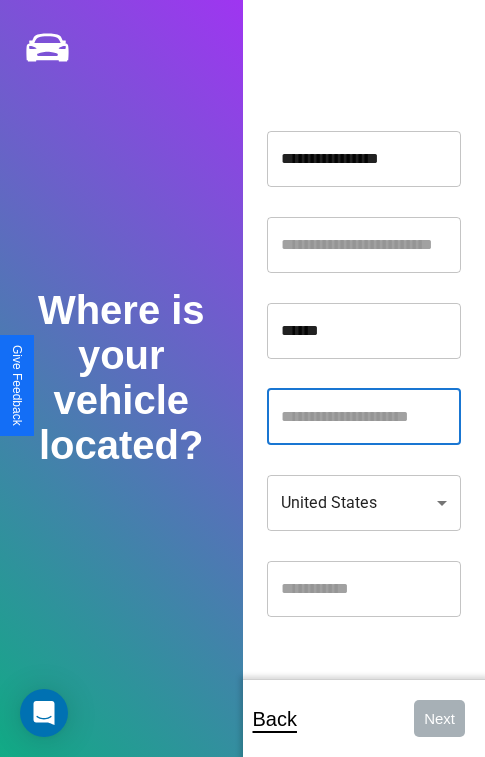 click at bounding box center (364, 417) 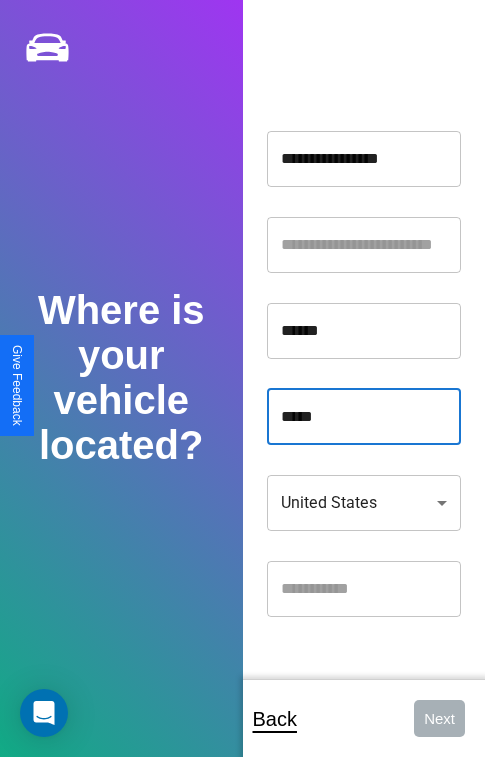 type on "*****" 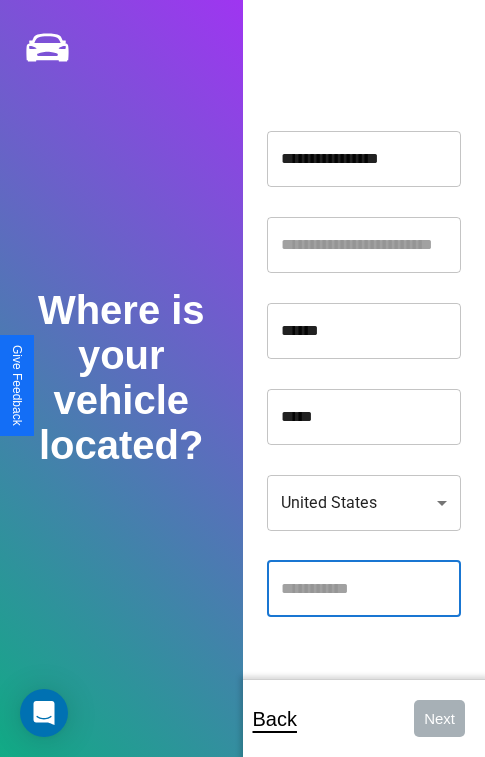 click at bounding box center (364, 589) 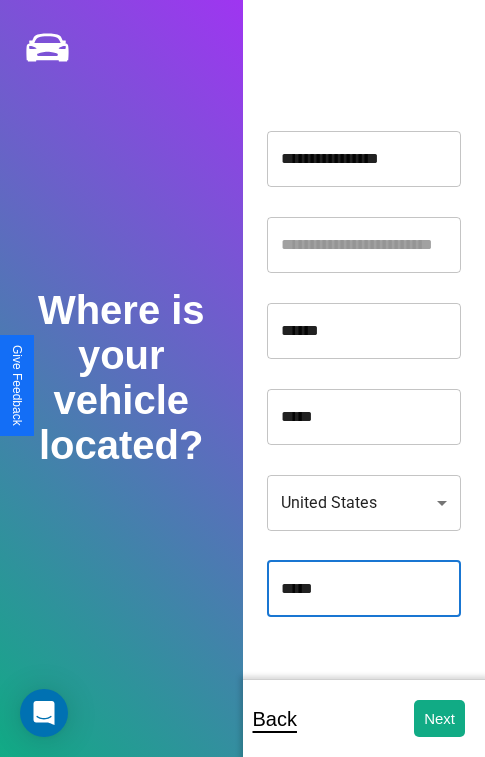 type on "*****" 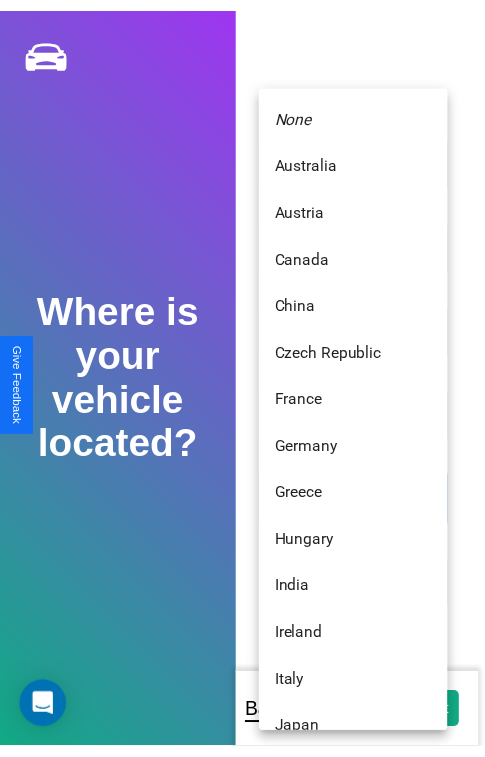 scroll, scrollTop: 459, scrollLeft: 0, axis: vertical 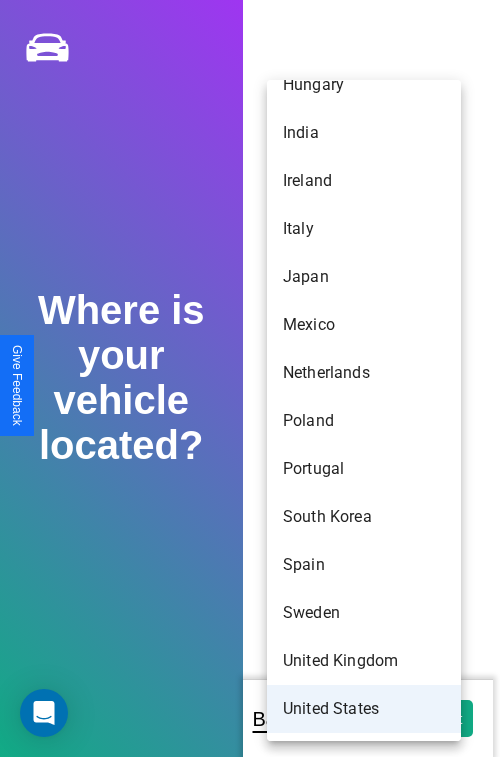 click on "United States" at bounding box center [364, 709] 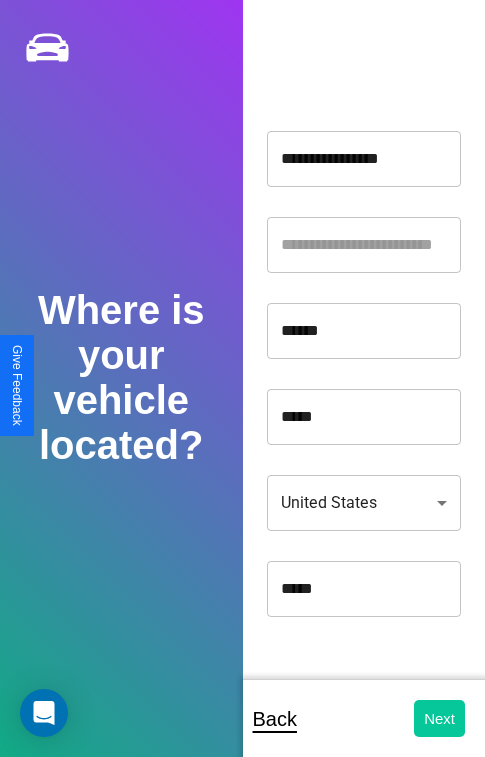 click on "Next" at bounding box center [439, 718] 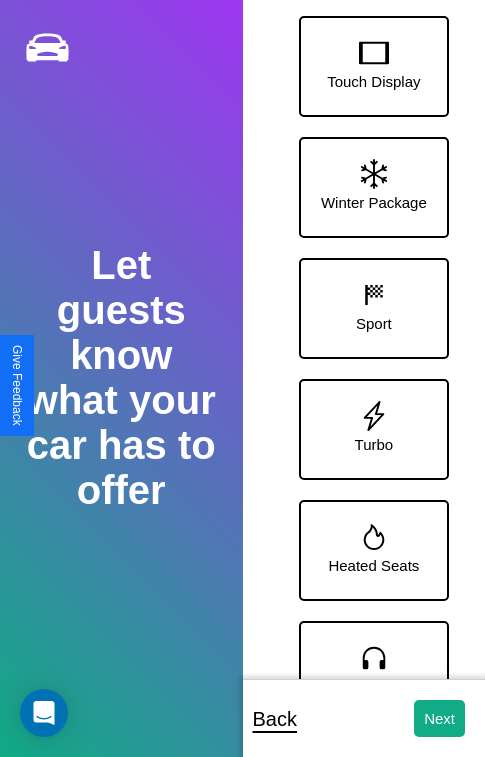 scroll, scrollTop: 249, scrollLeft: 0, axis: vertical 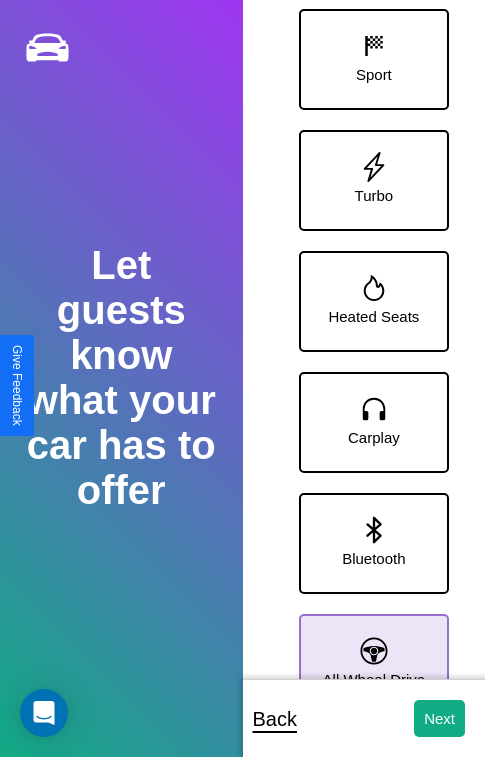click 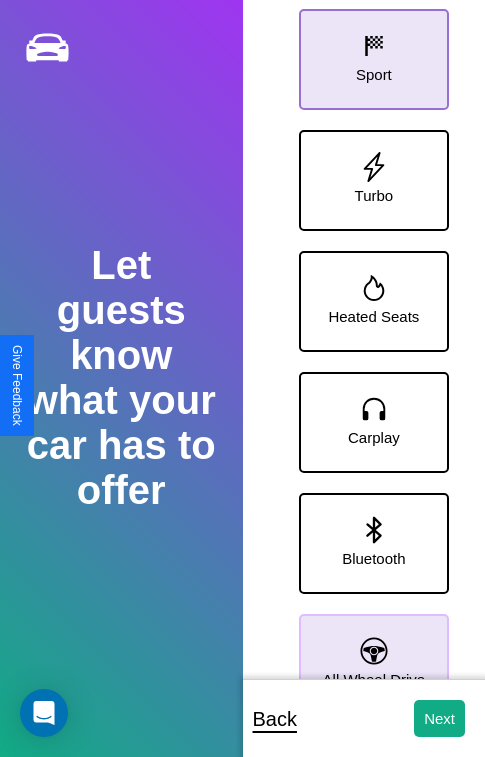 click 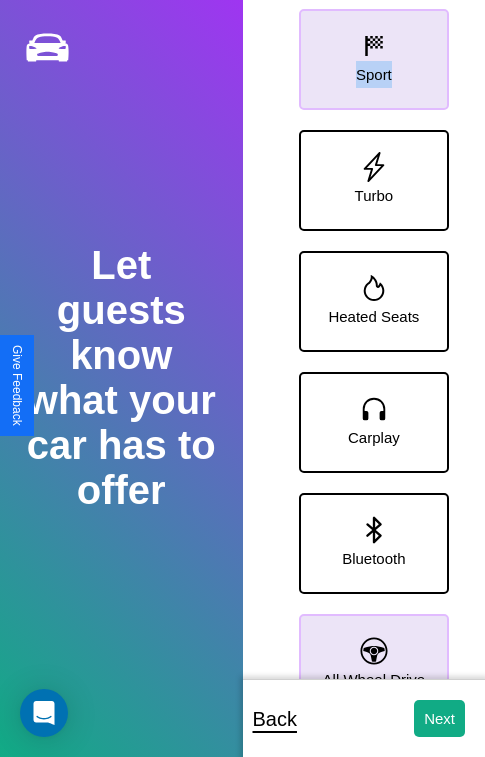 scroll, scrollTop: 370, scrollLeft: 0, axis: vertical 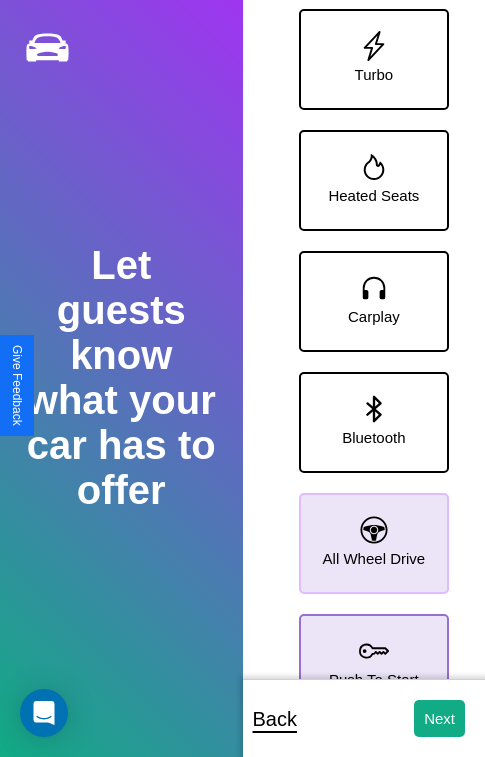 click 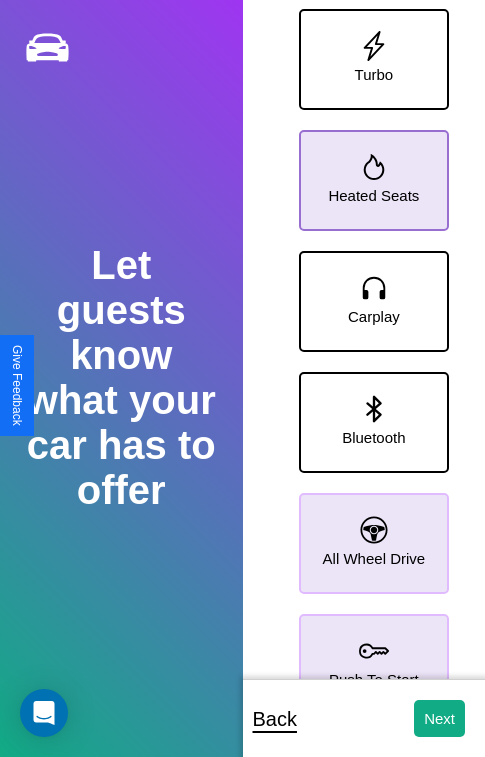 click 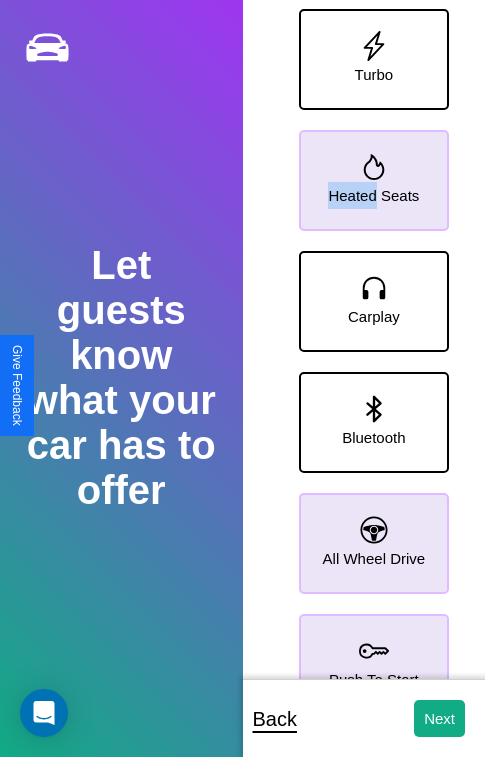 scroll, scrollTop: 0, scrollLeft: 0, axis: both 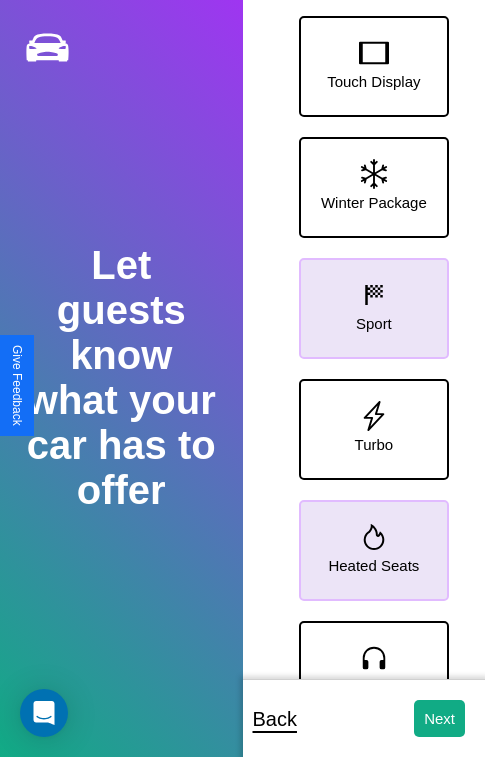 click 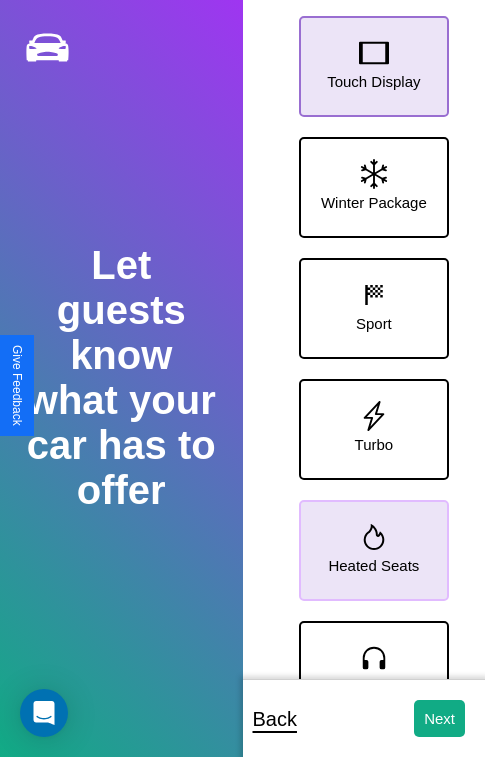 click 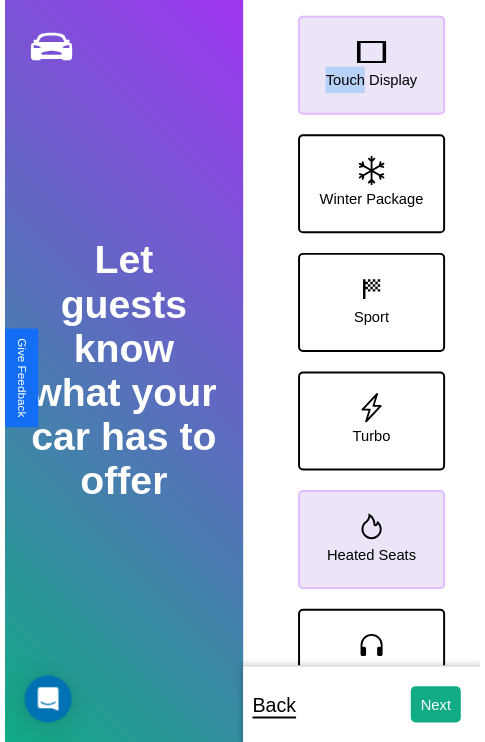 scroll, scrollTop: 249, scrollLeft: 0, axis: vertical 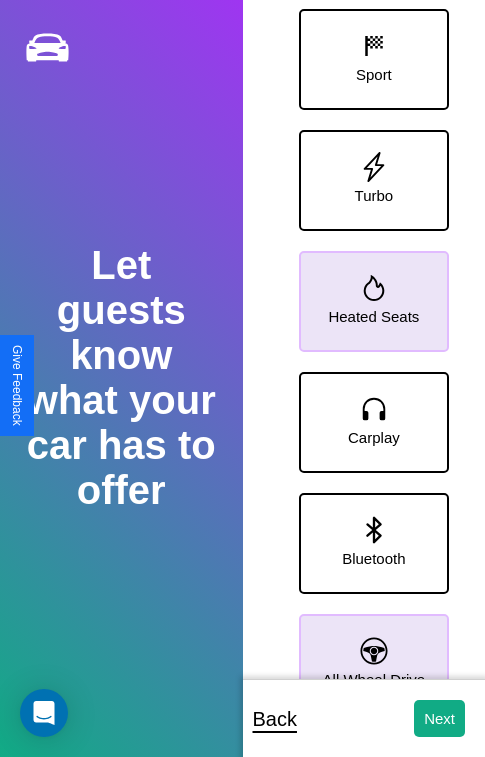 click 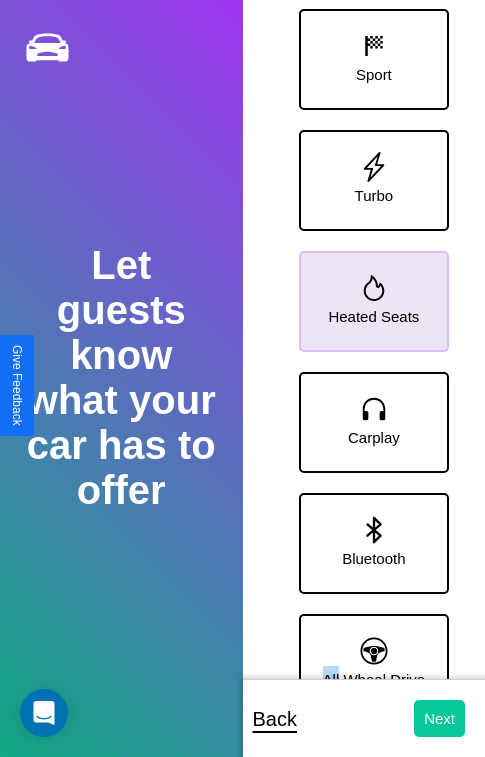 click on "Next" at bounding box center [439, 718] 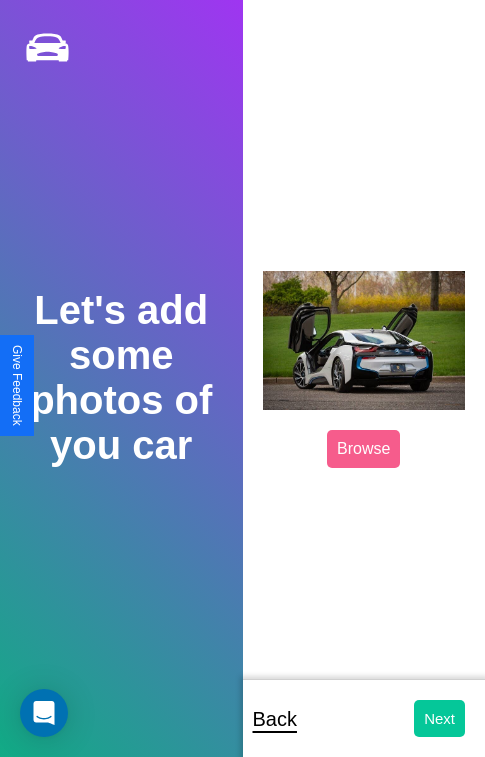 click on "Next" at bounding box center (439, 718) 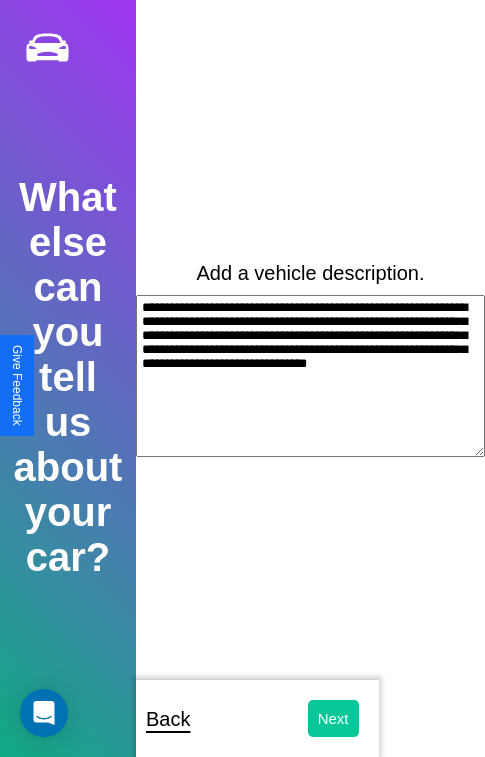 type on "**********" 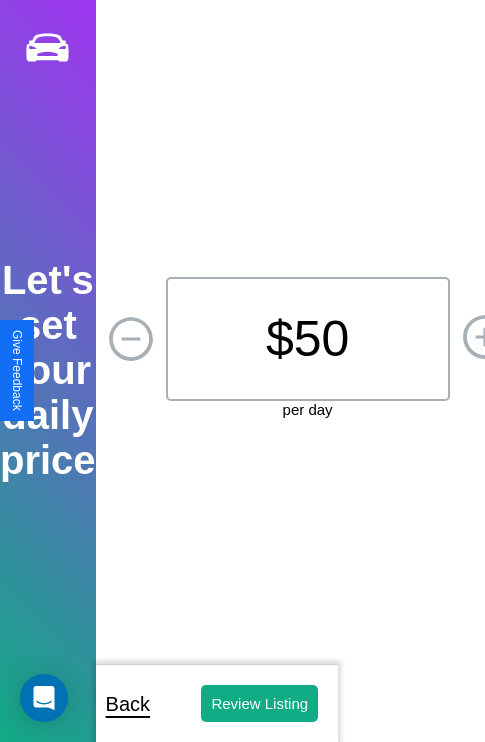 click on "$ 50" at bounding box center (308, 339) 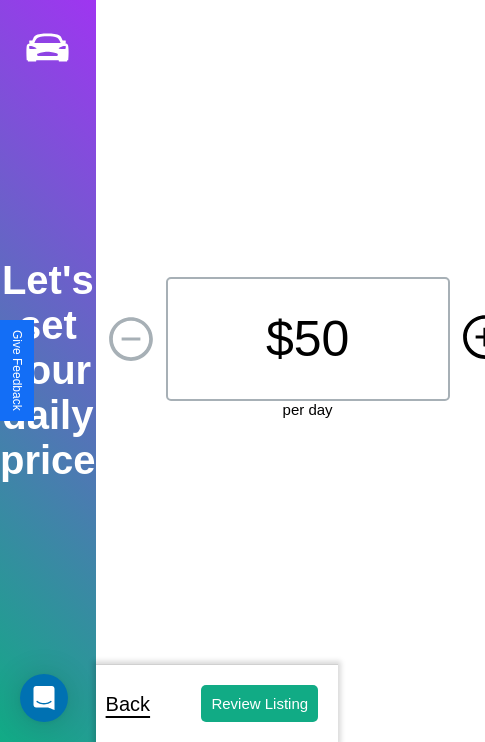 click 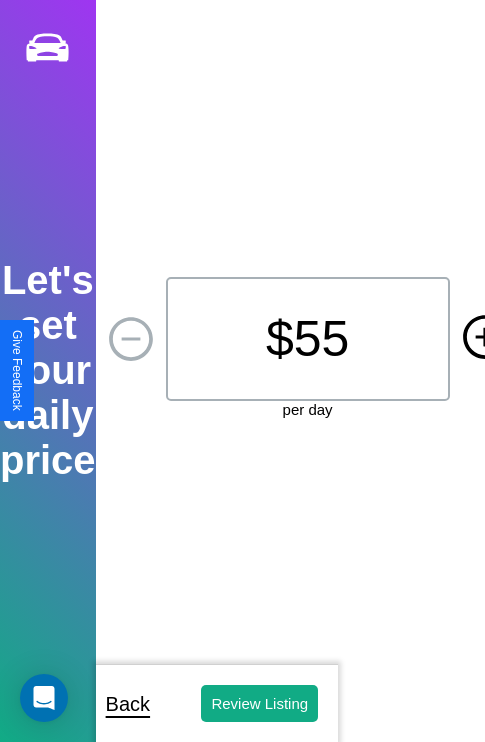 click 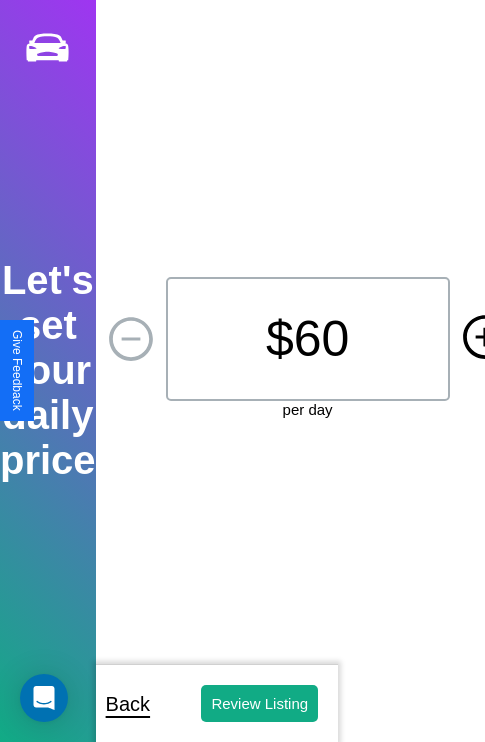 click 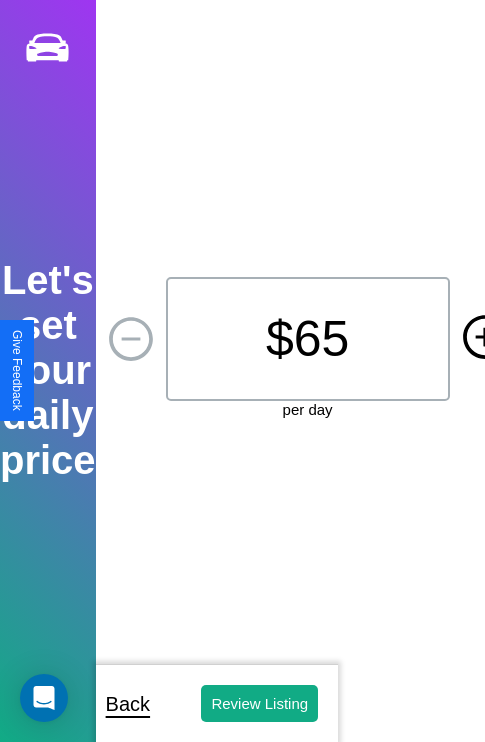 click 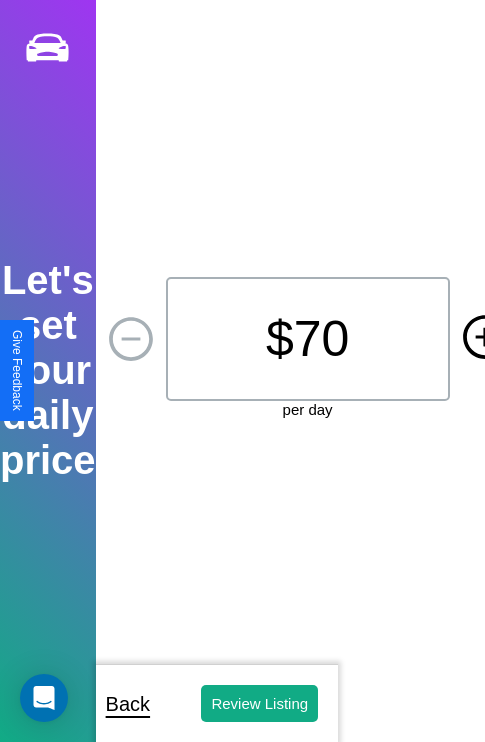 click 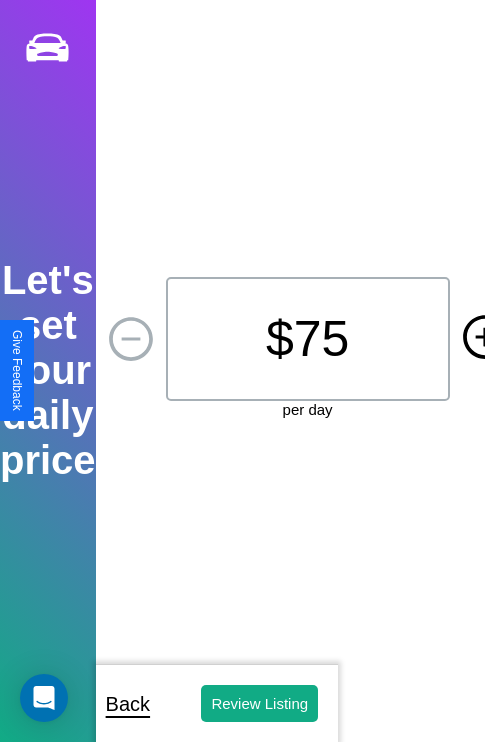 click 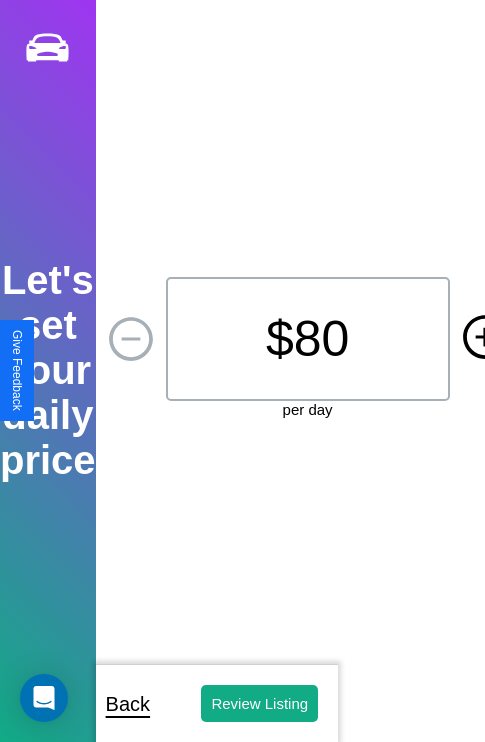 click 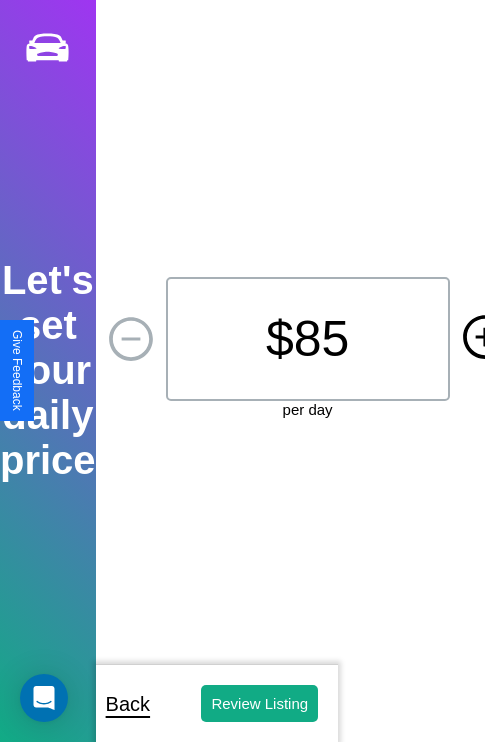 click 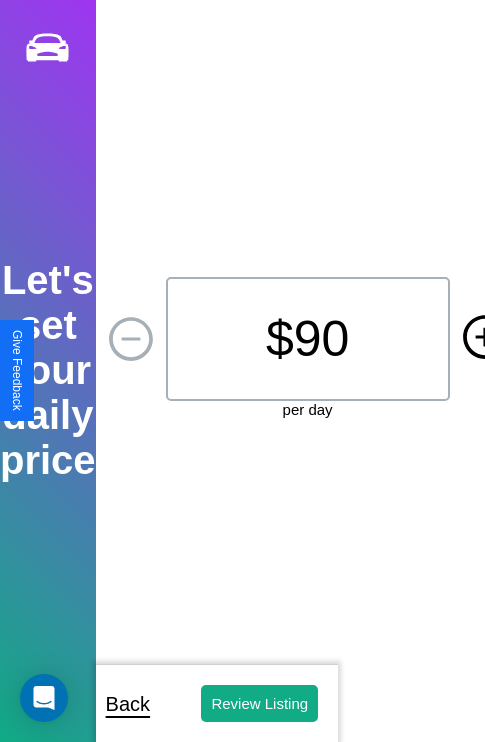 click 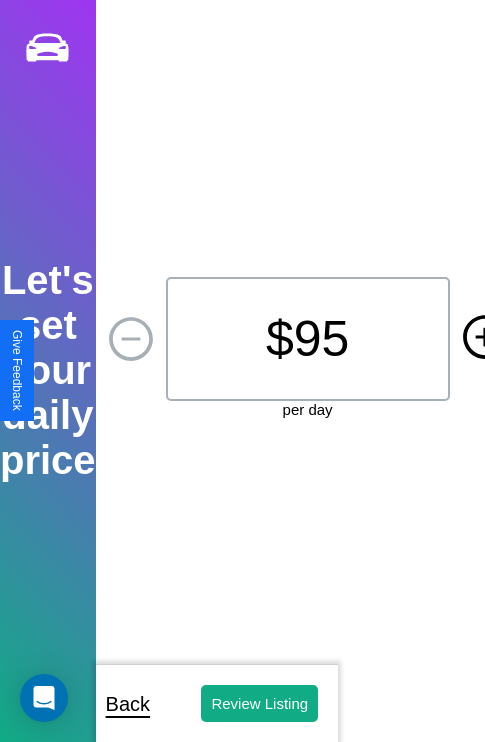 click 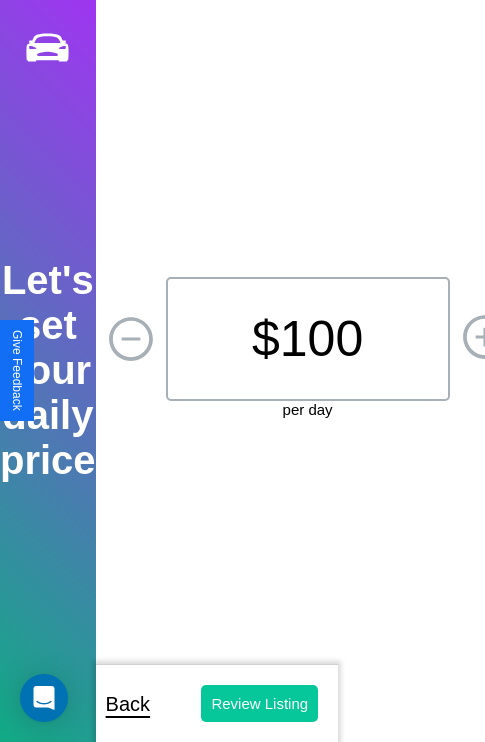 click on "Review Listing" at bounding box center (259, 703) 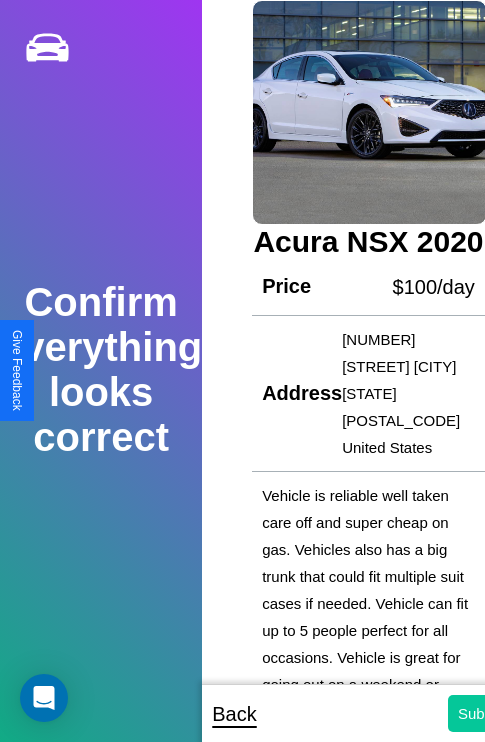 click on "Submit" at bounding box center (481, 713) 